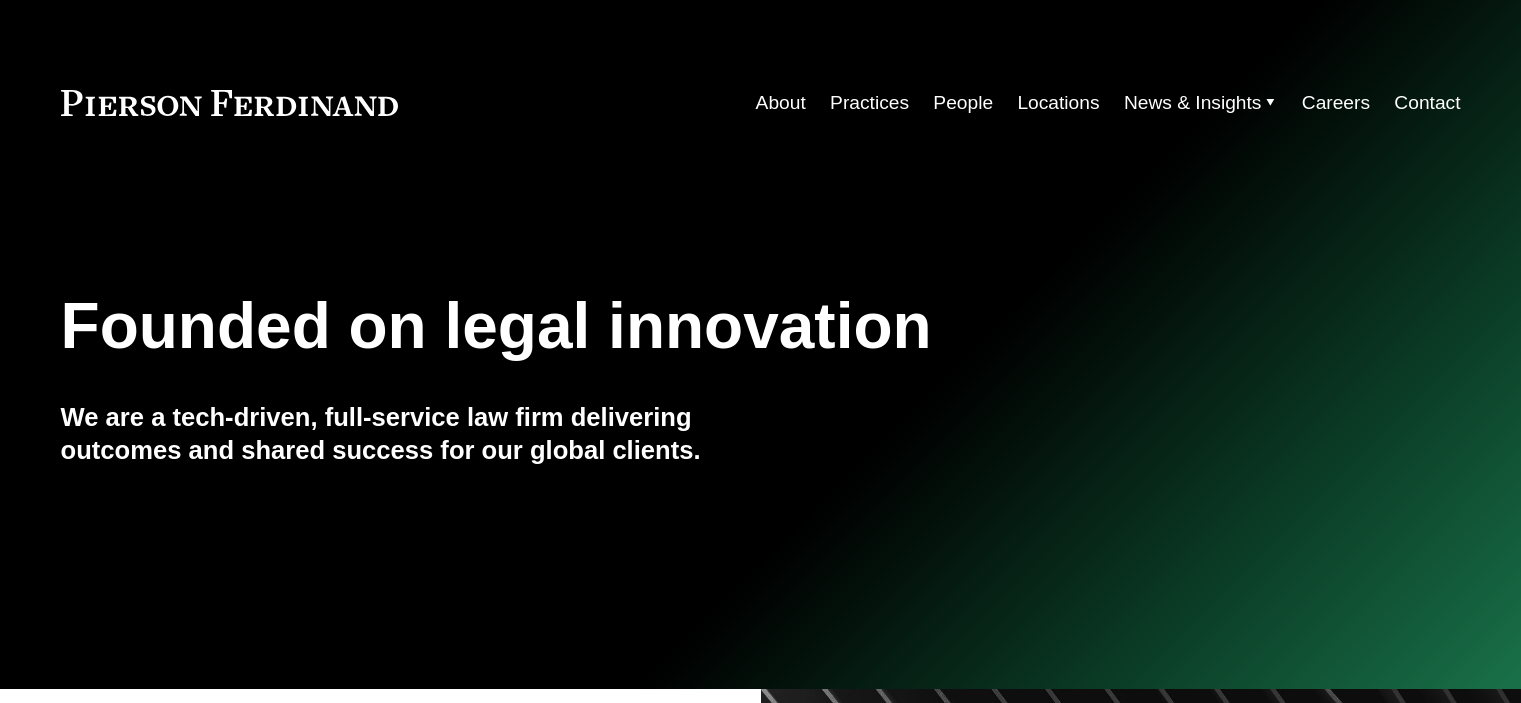 scroll, scrollTop: 0, scrollLeft: 0, axis: both 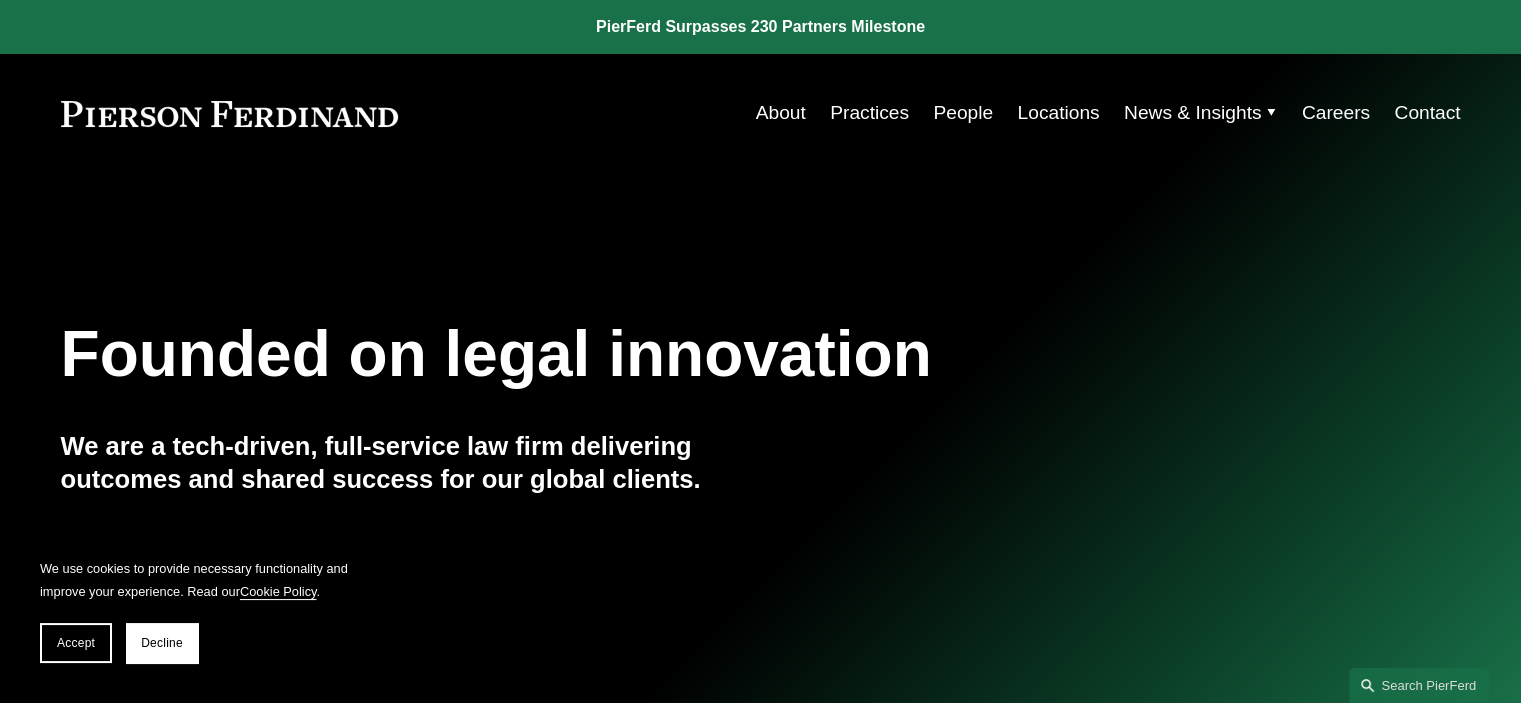 click on "Practices" at bounding box center (869, 113) 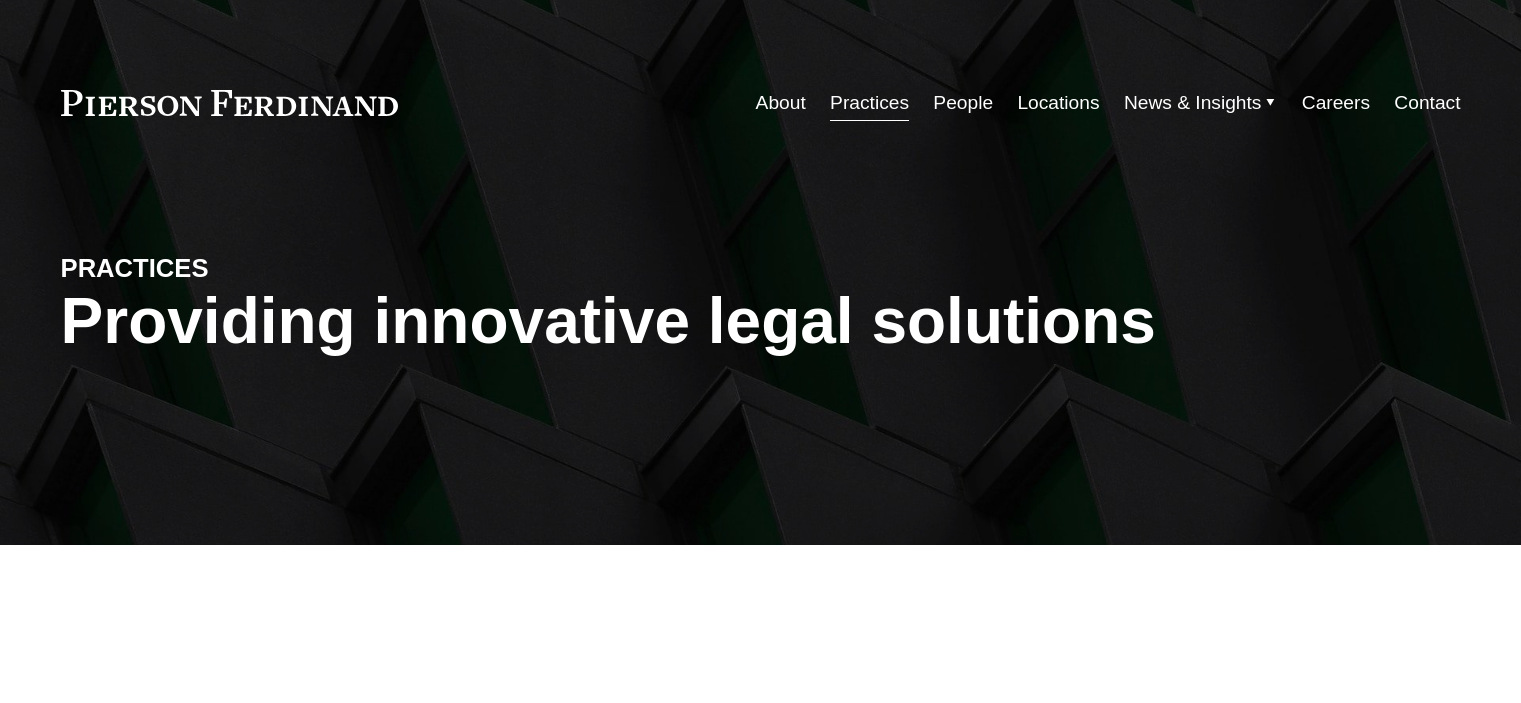 scroll, scrollTop: 0, scrollLeft: 0, axis: both 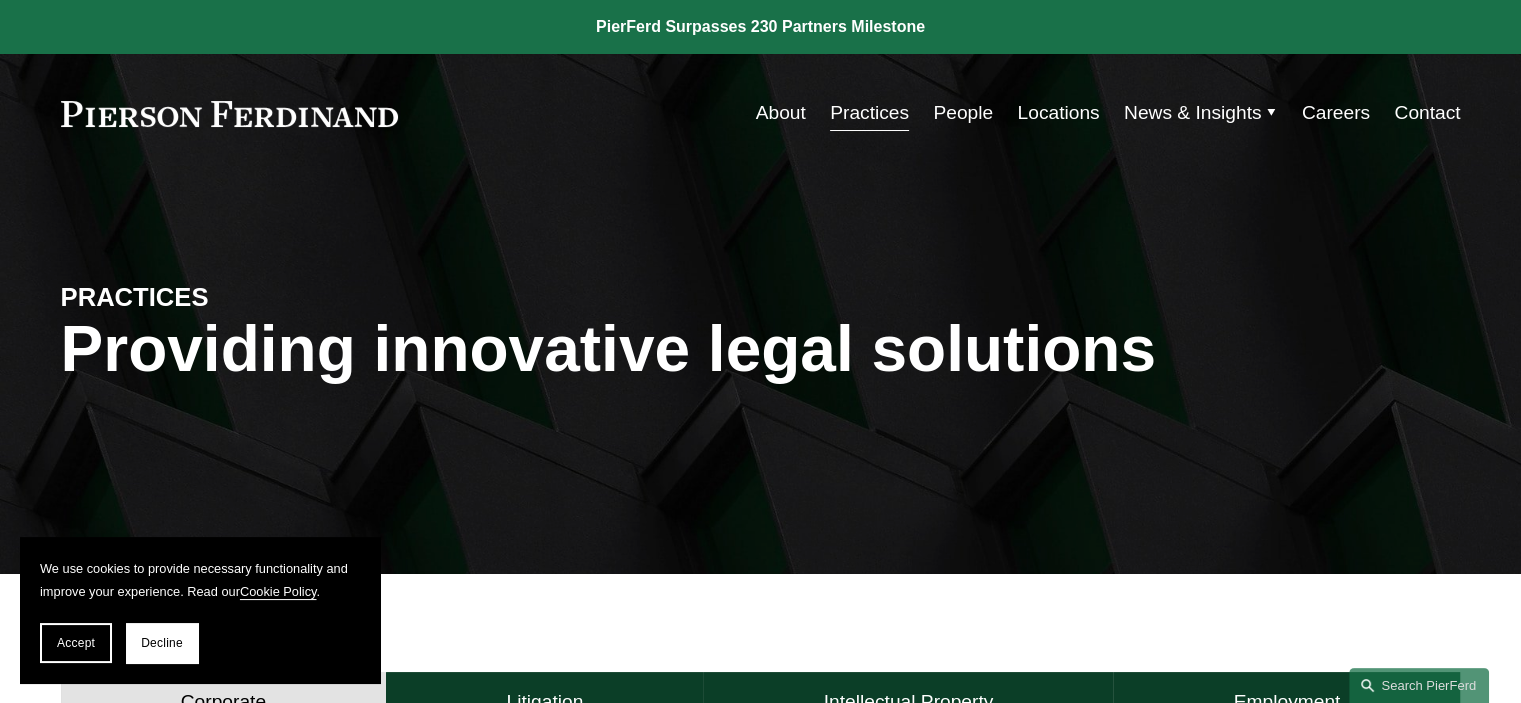 click on "People" at bounding box center [963, 113] 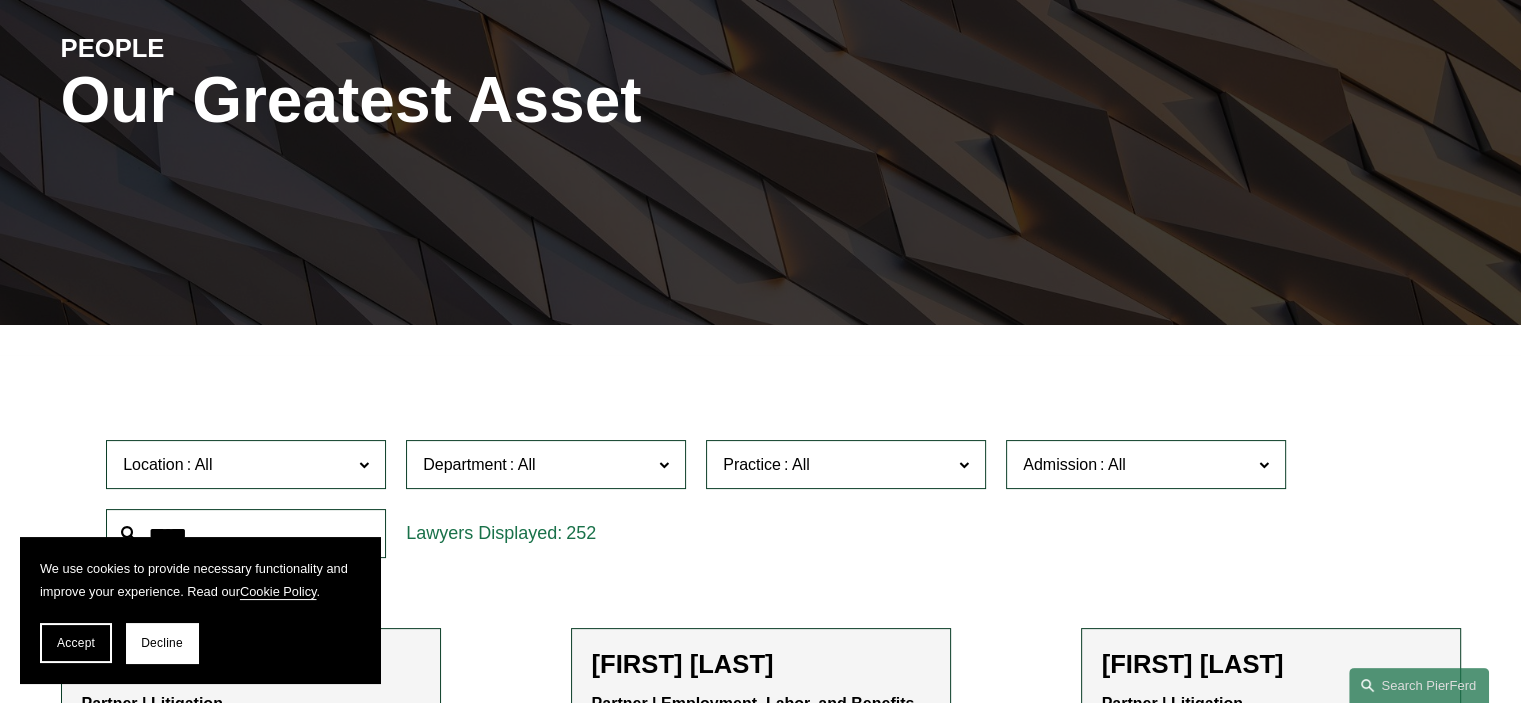 scroll, scrollTop: 300, scrollLeft: 0, axis: vertical 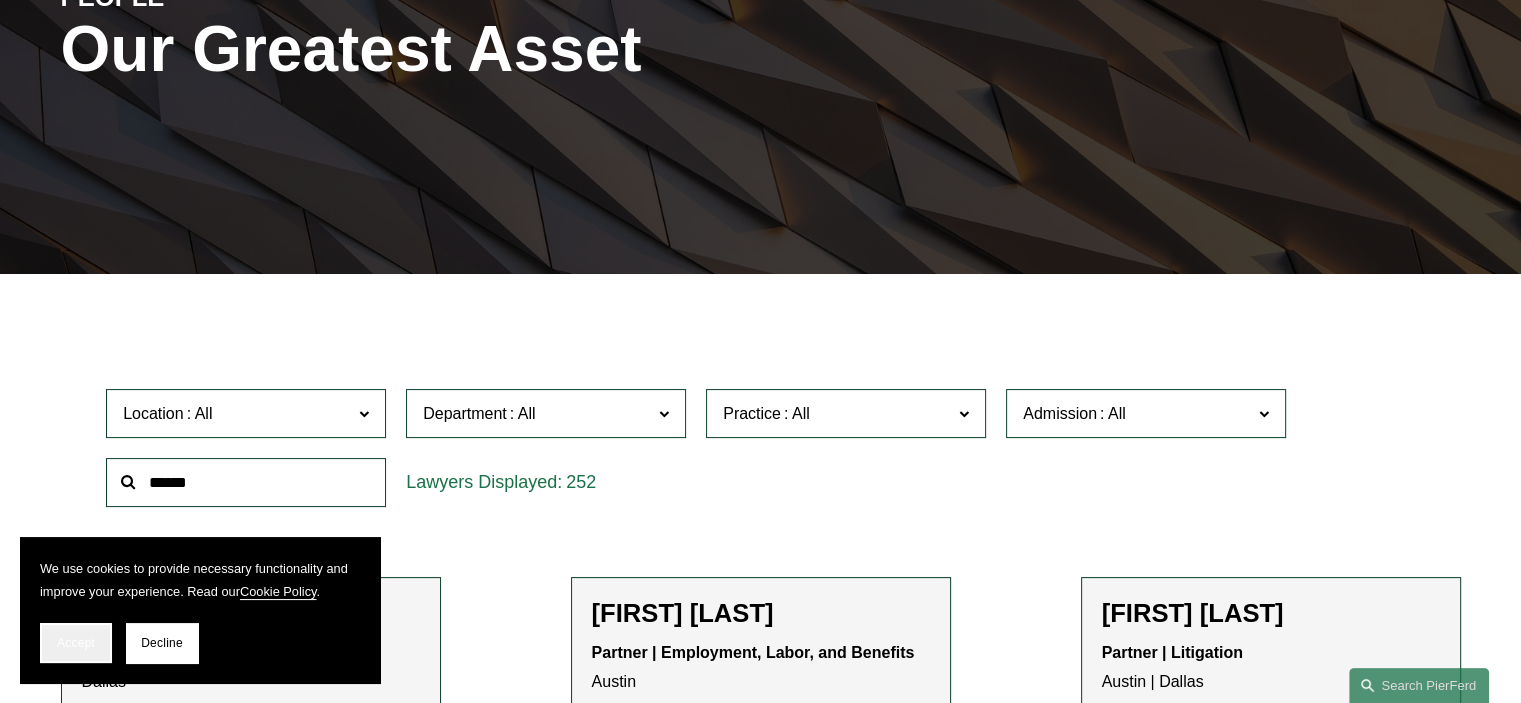 click on "Accept" at bounding box center (76, 643) 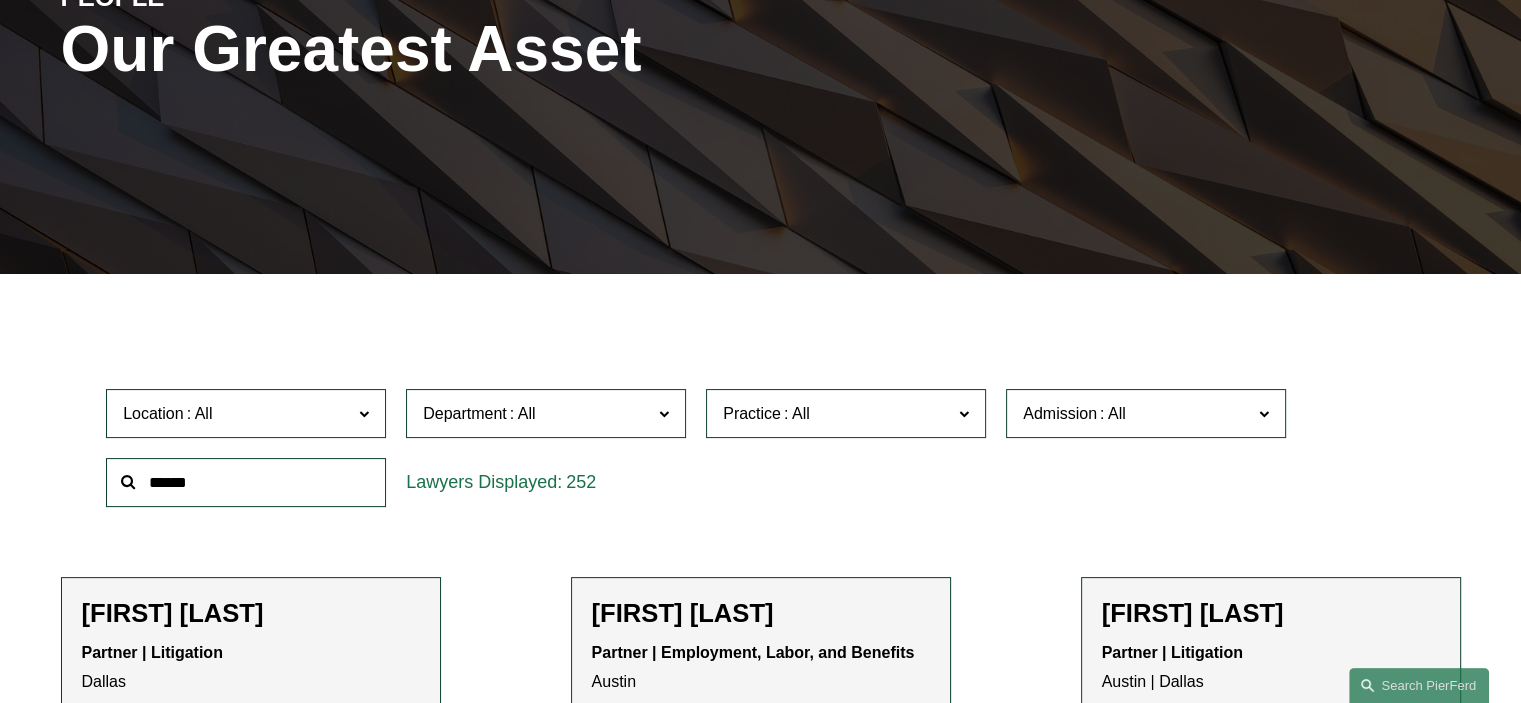 click on "Practice" 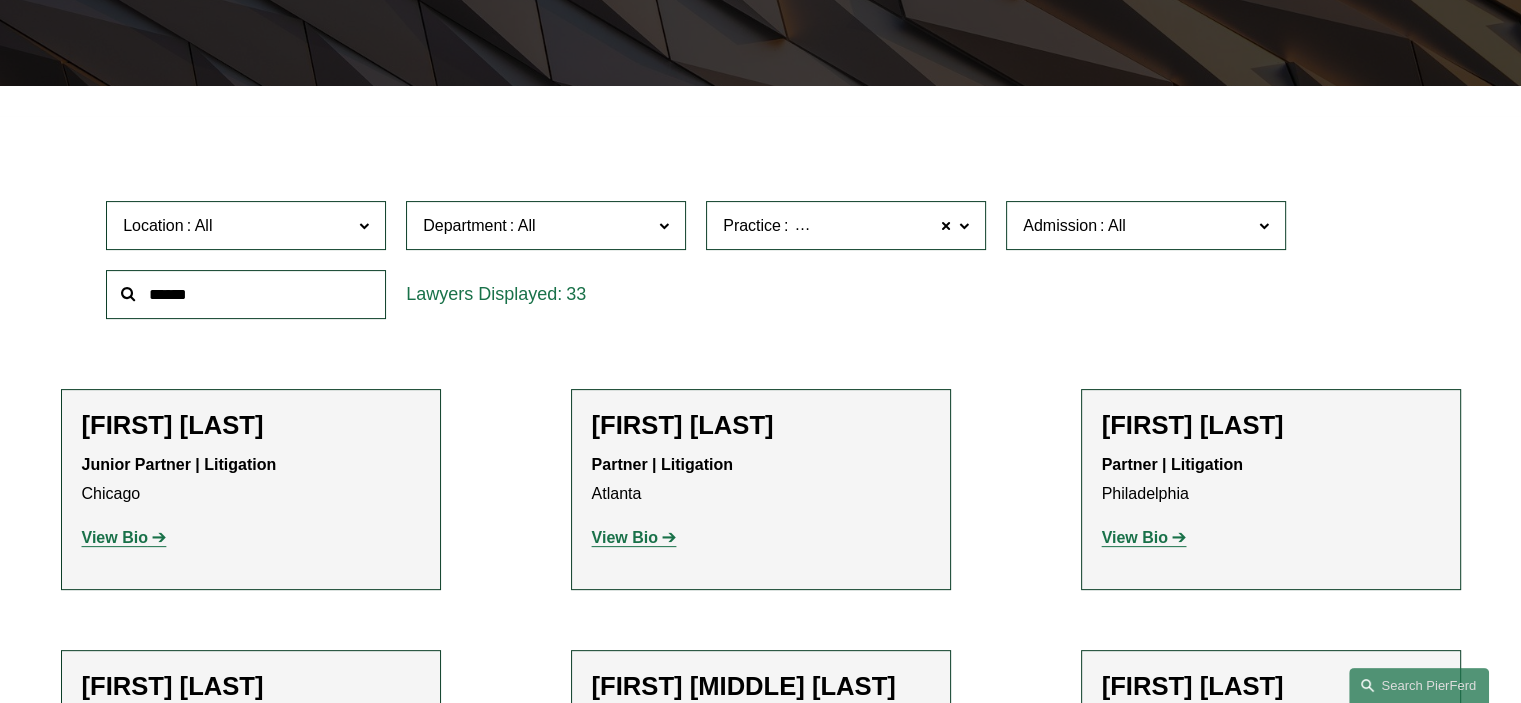 scroll, scrollTop: 500, scrollLeft: 0, axis: vertical 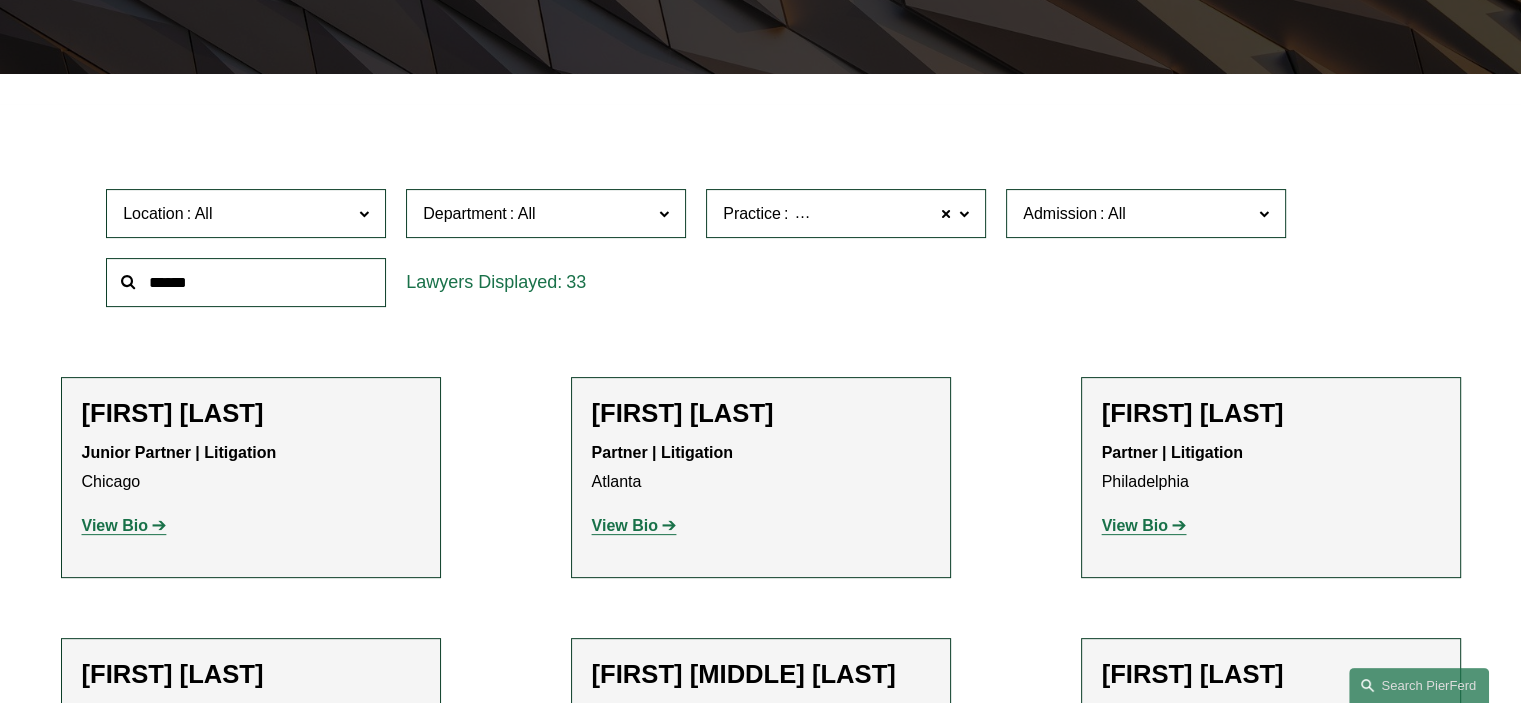 click on "Kaitlyn Bryniarski" 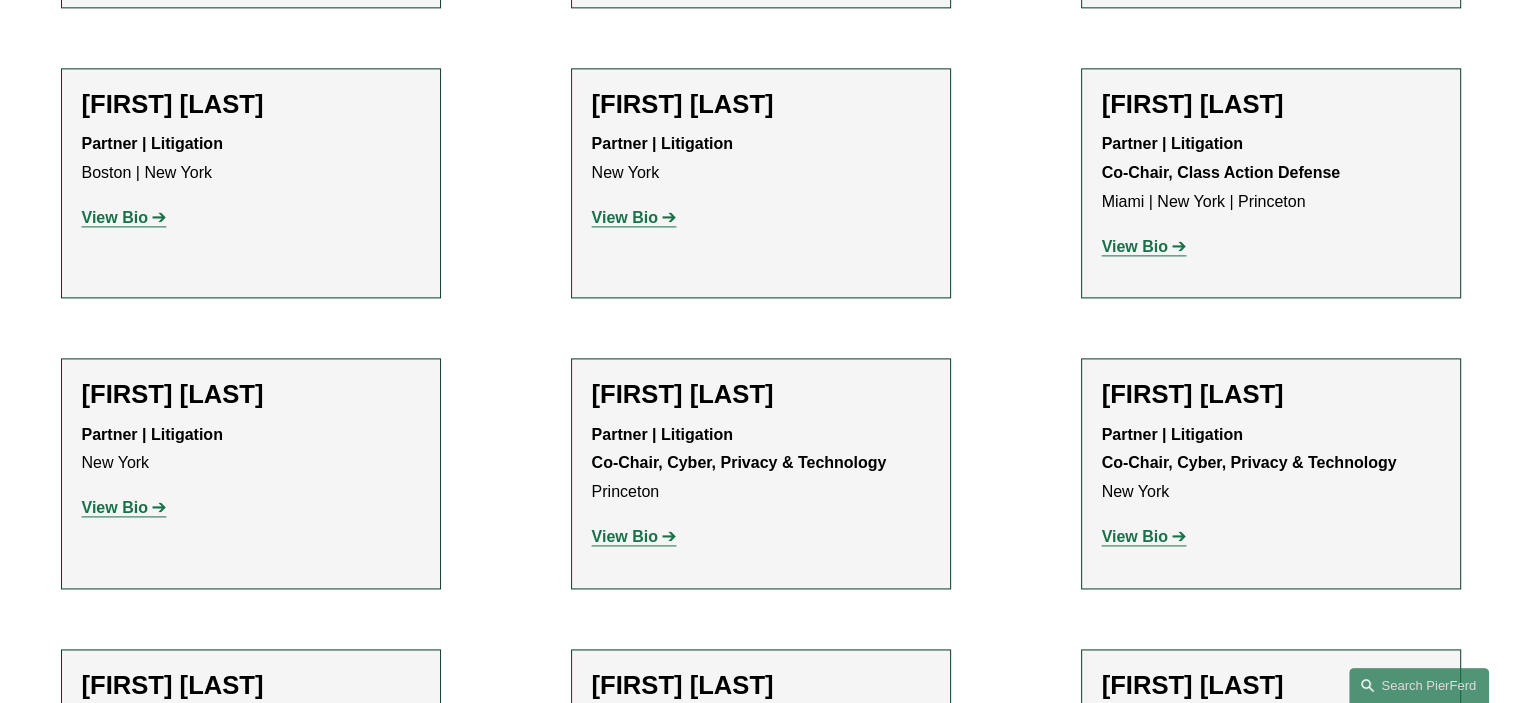 scroll, scrollTop: 2700, scrollLeft: 0, axis: vertical 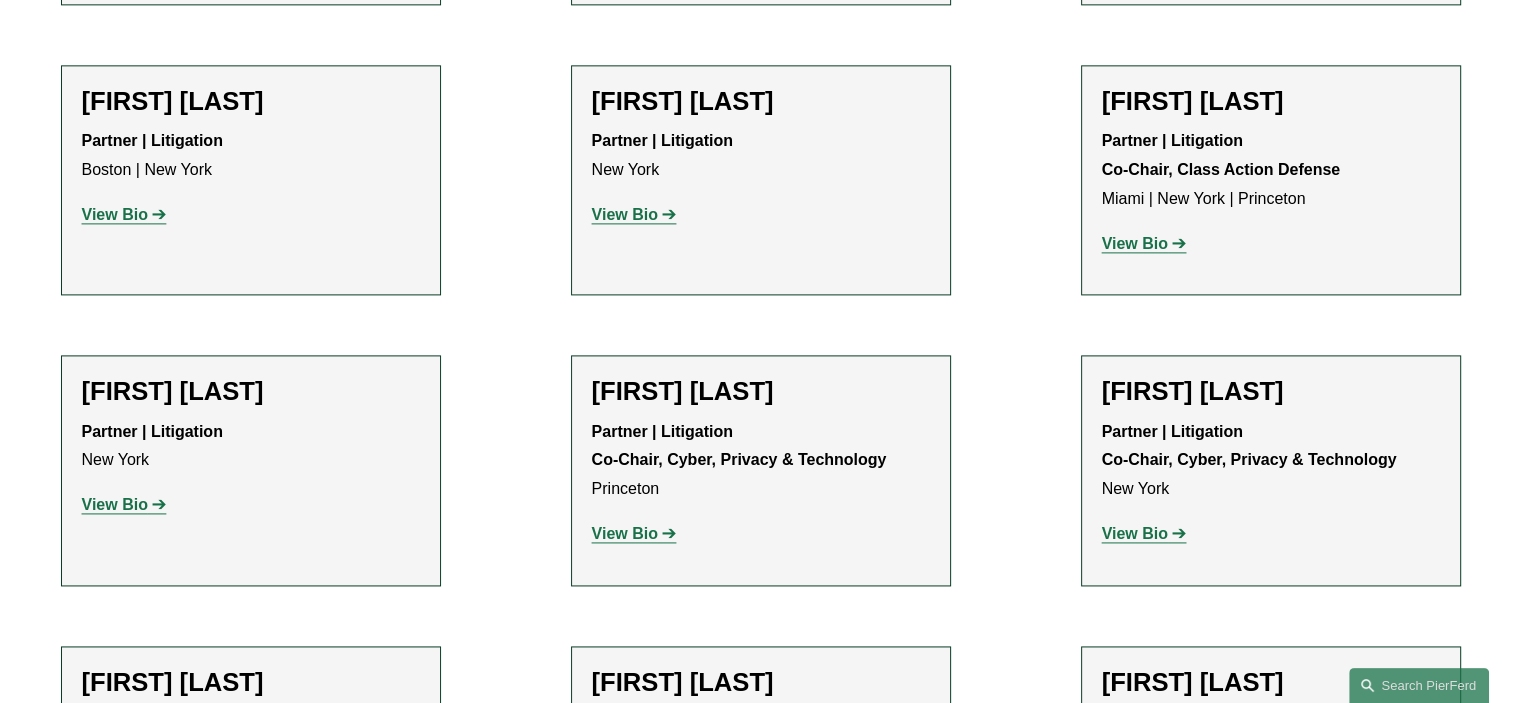 click on "View Bio" 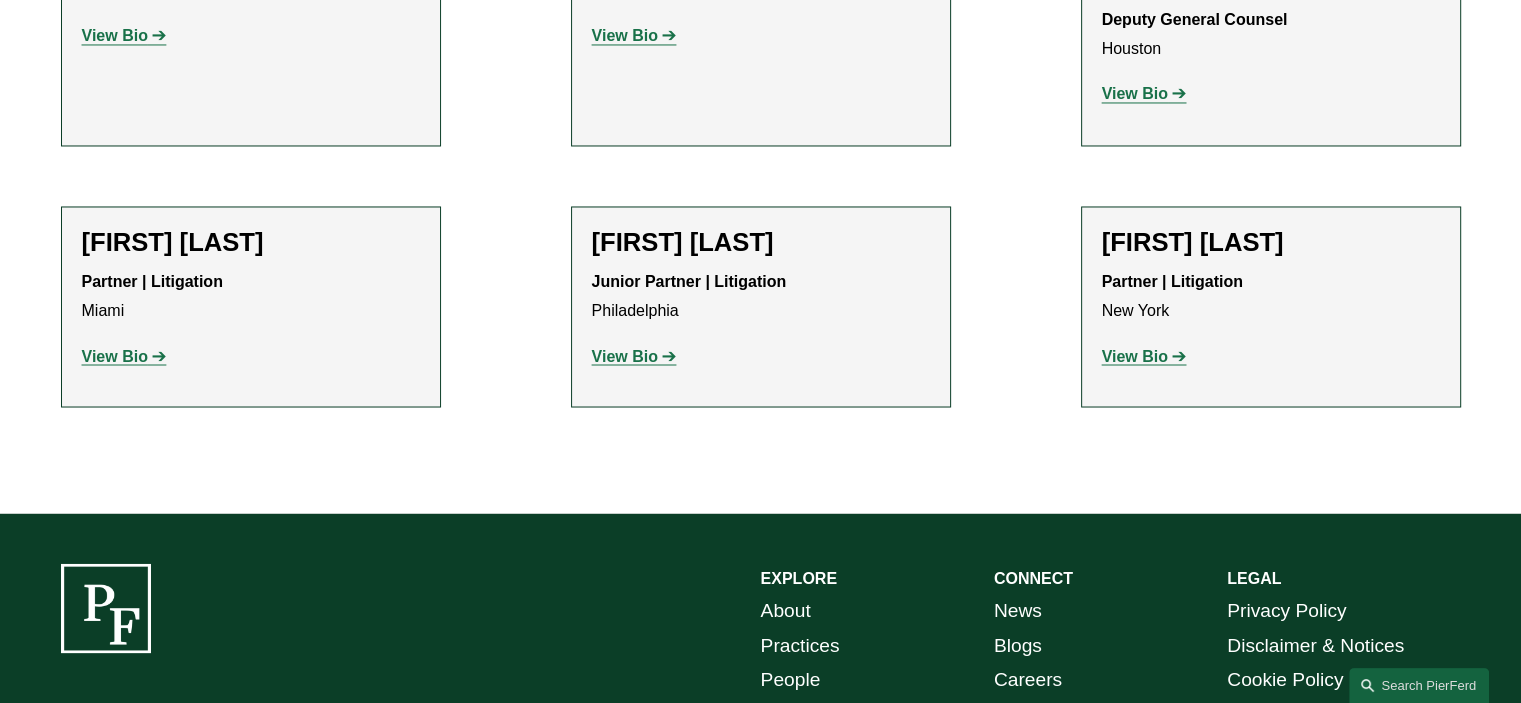 scroll, scrollTop: 3500, scrollLeft: 0, axis: vertical 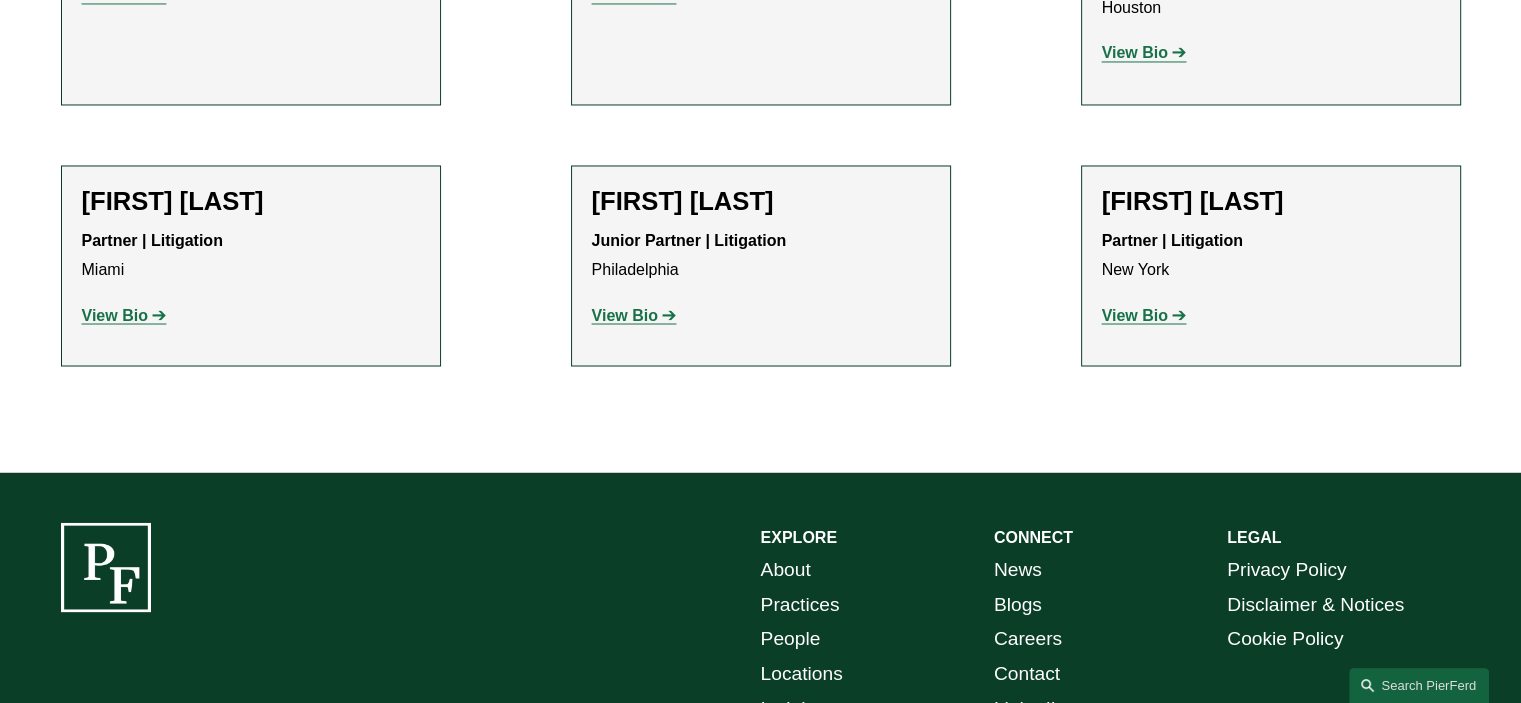 click on "View Bio" 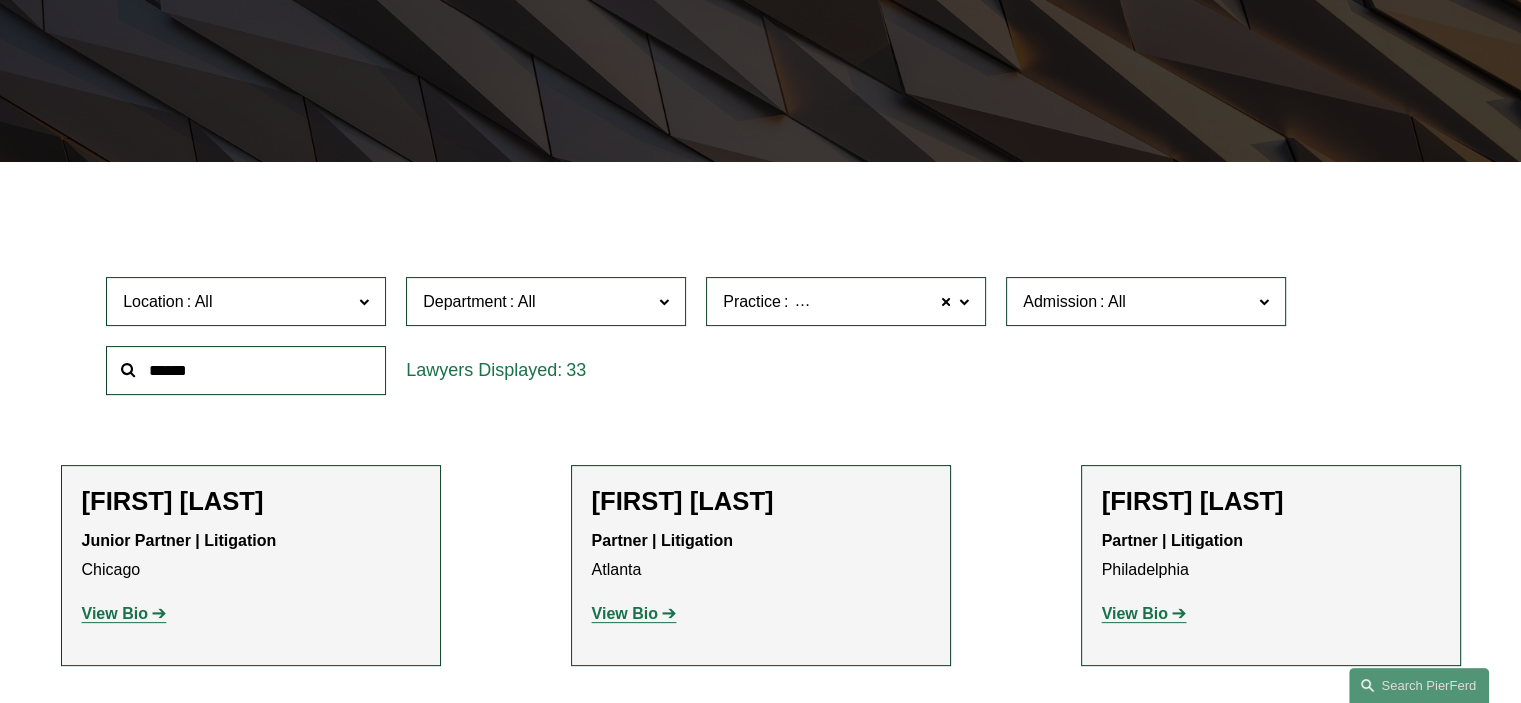 scroll, scrollTop: 400, scrollLeft: 0, axis: vertical 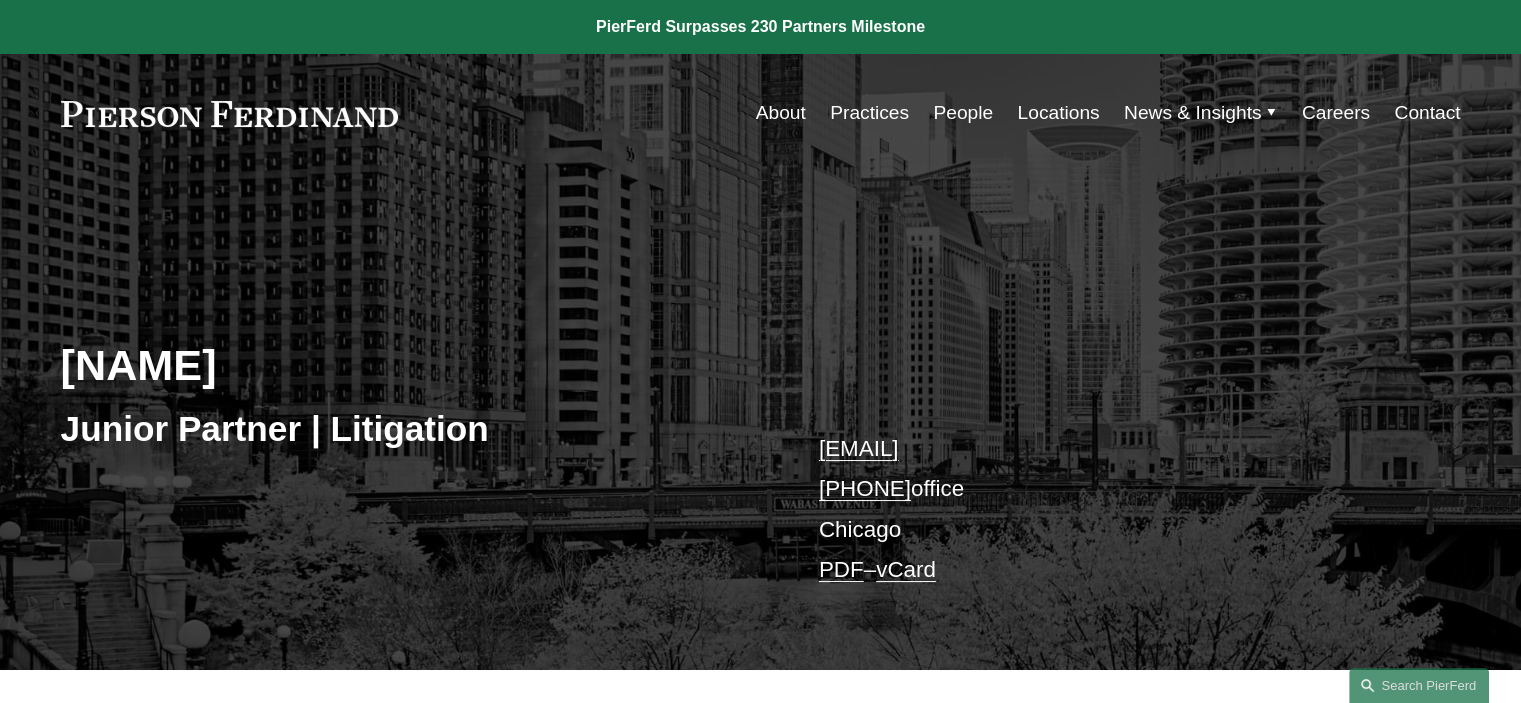 drag, startPoint x: 0, startPoint y: 0, endPoint x: 1148, endPoint y: 15, distance: 1148.098 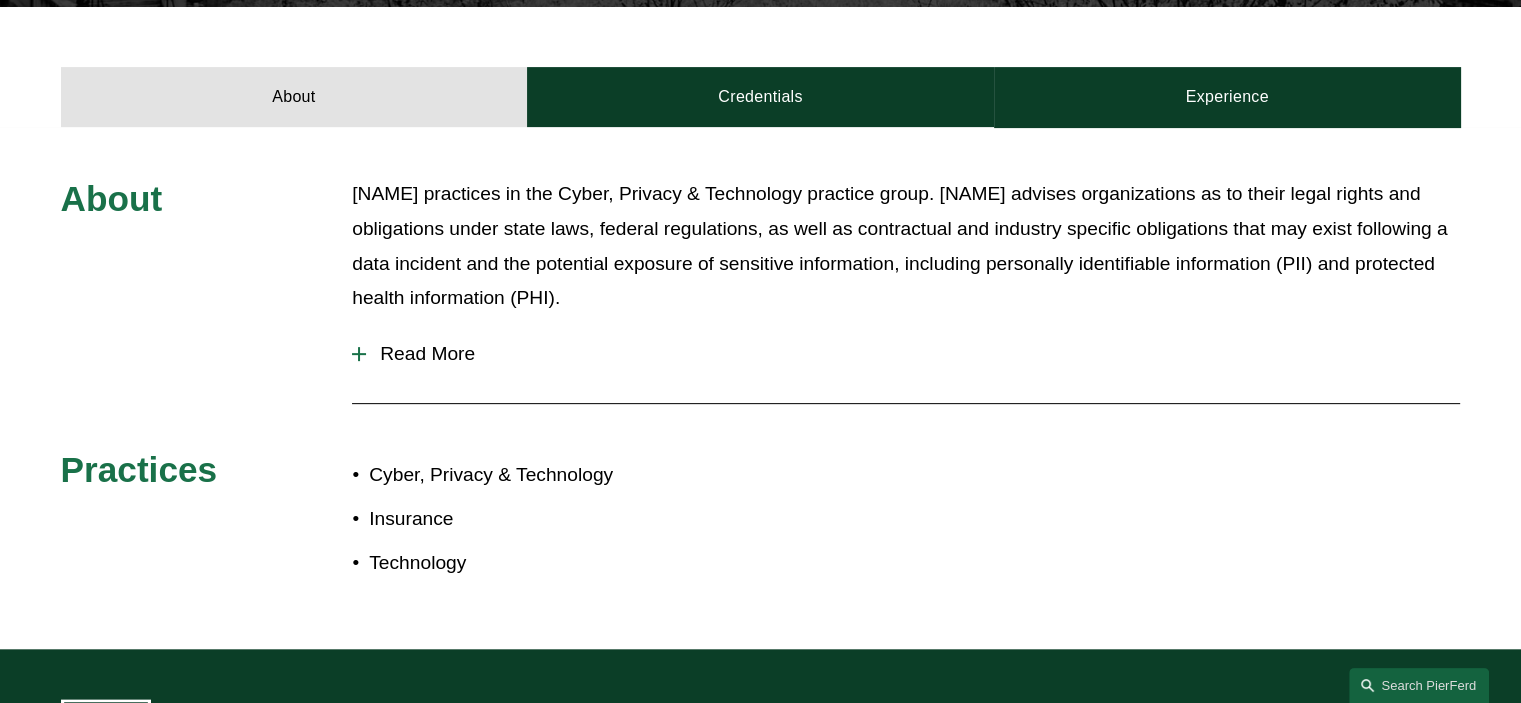 scroll, scrollTop: 543, scrollLeft: 0, axis: vertical 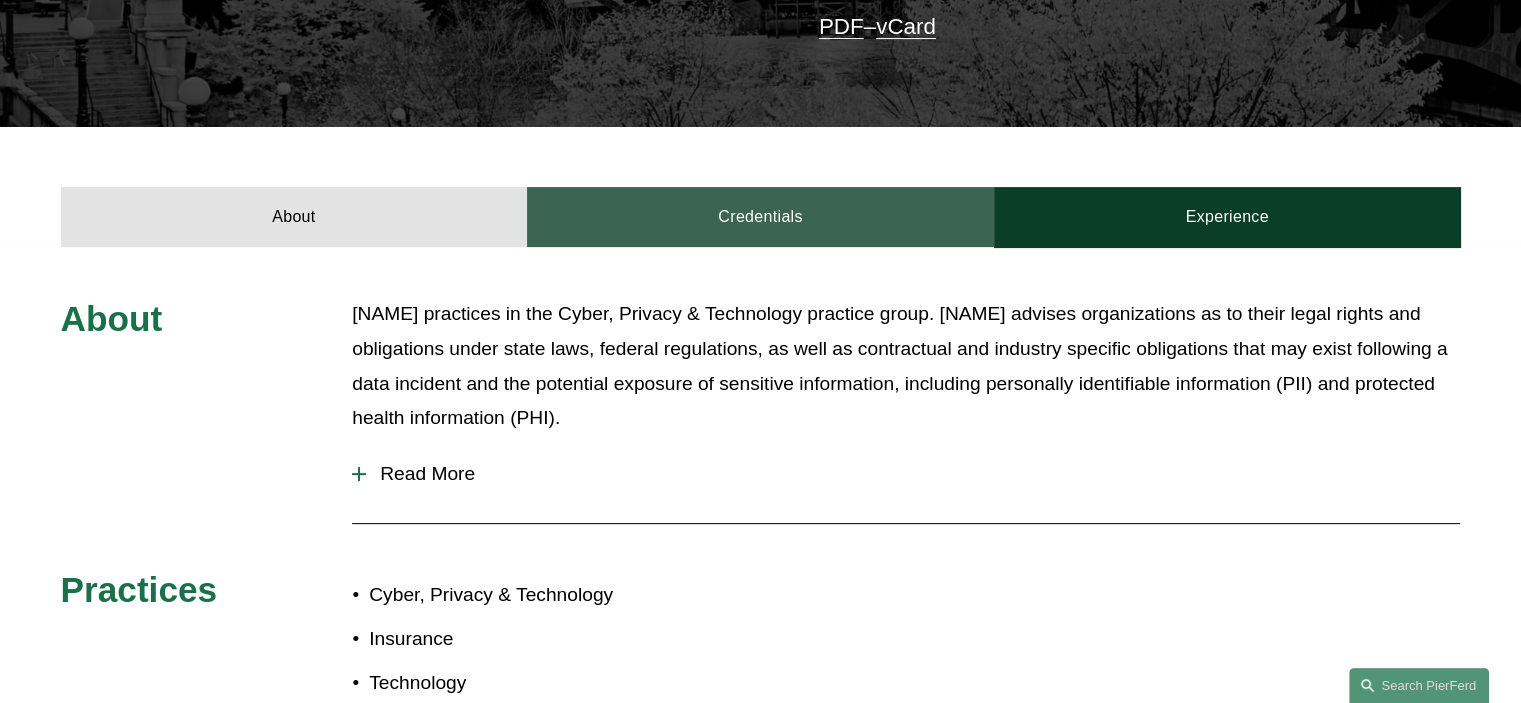click on "Credentials" at bounding box center [760, 217] 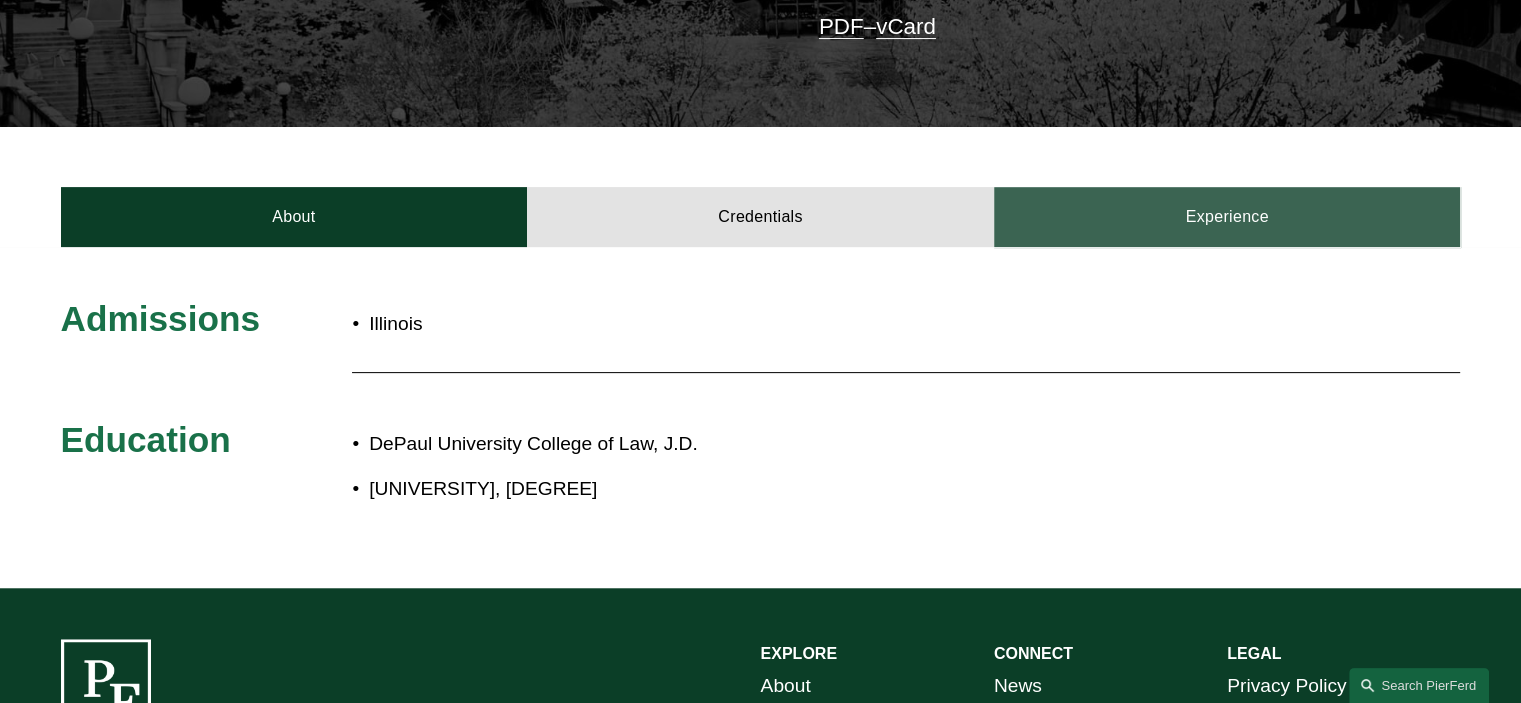 click on "Experience" at bounding box center (1227, 217) 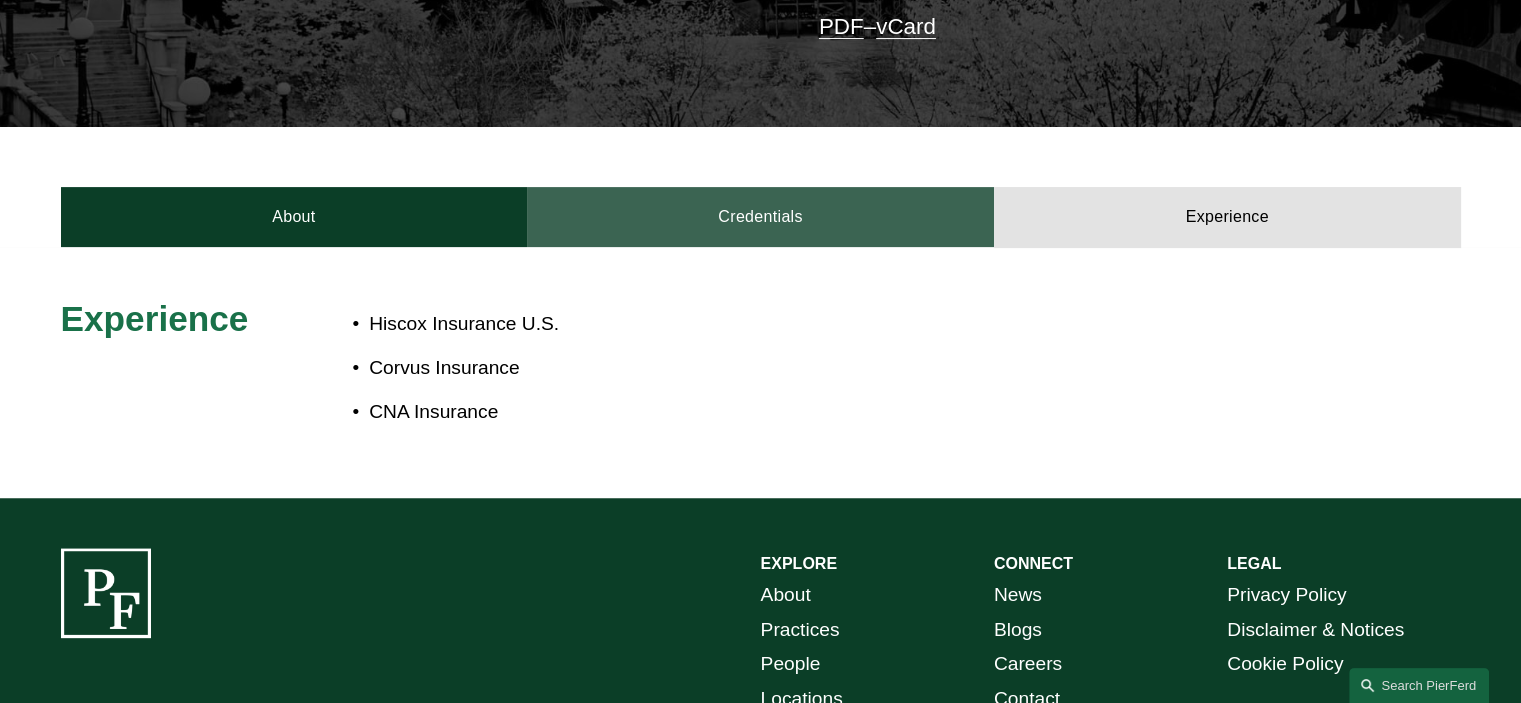click on "Credentials" at bounding box center [760, 217] 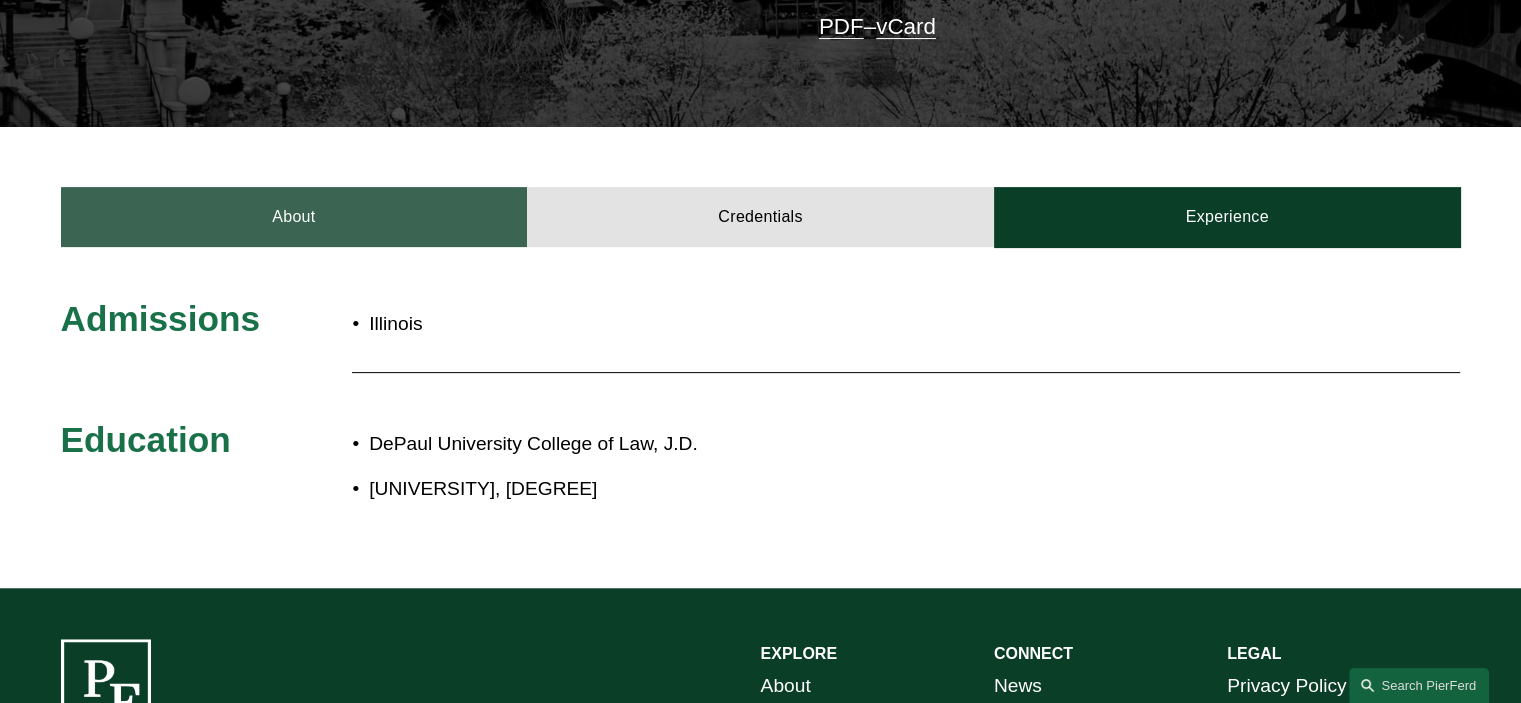 click on "About" at bounding box center [294, 217] 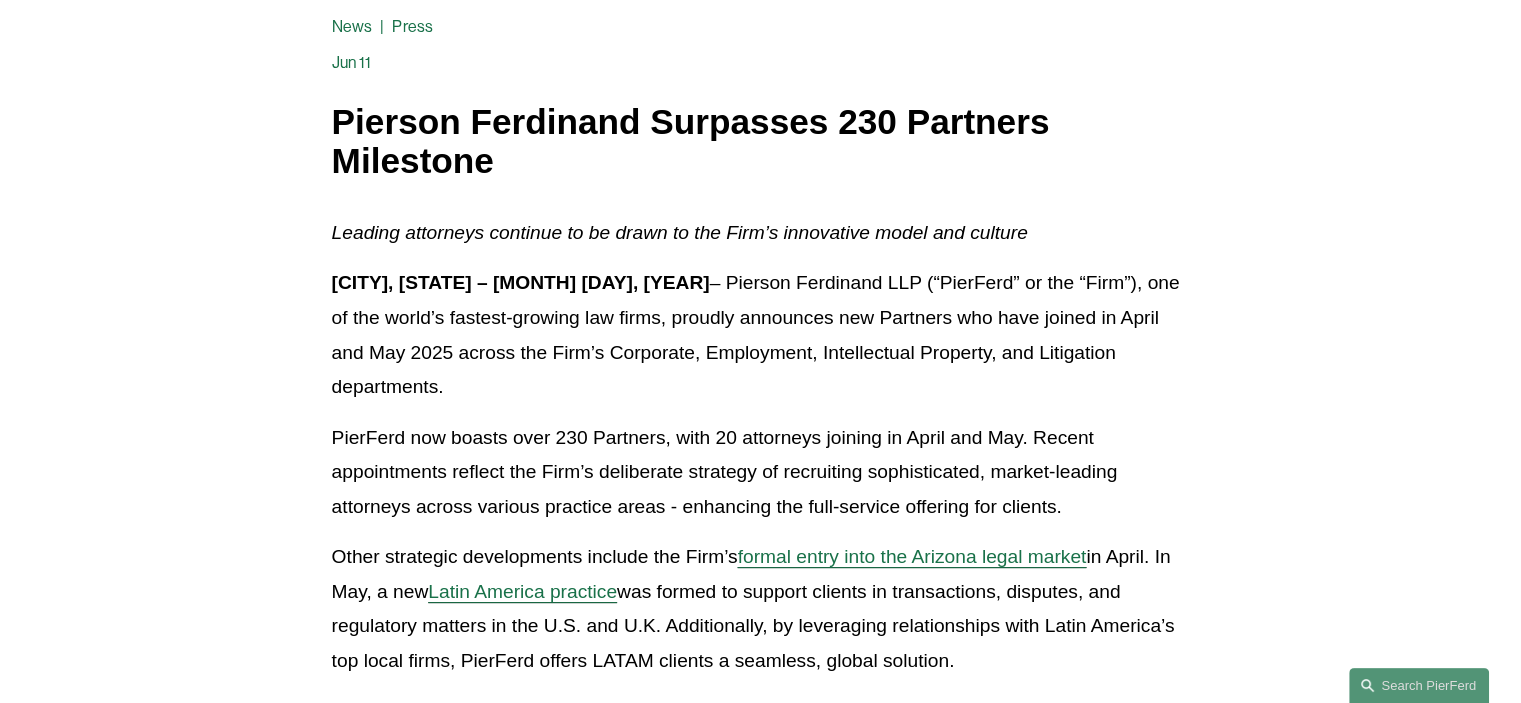scroll, scrollTop: 0, scrollLeft: 0, axis: both 